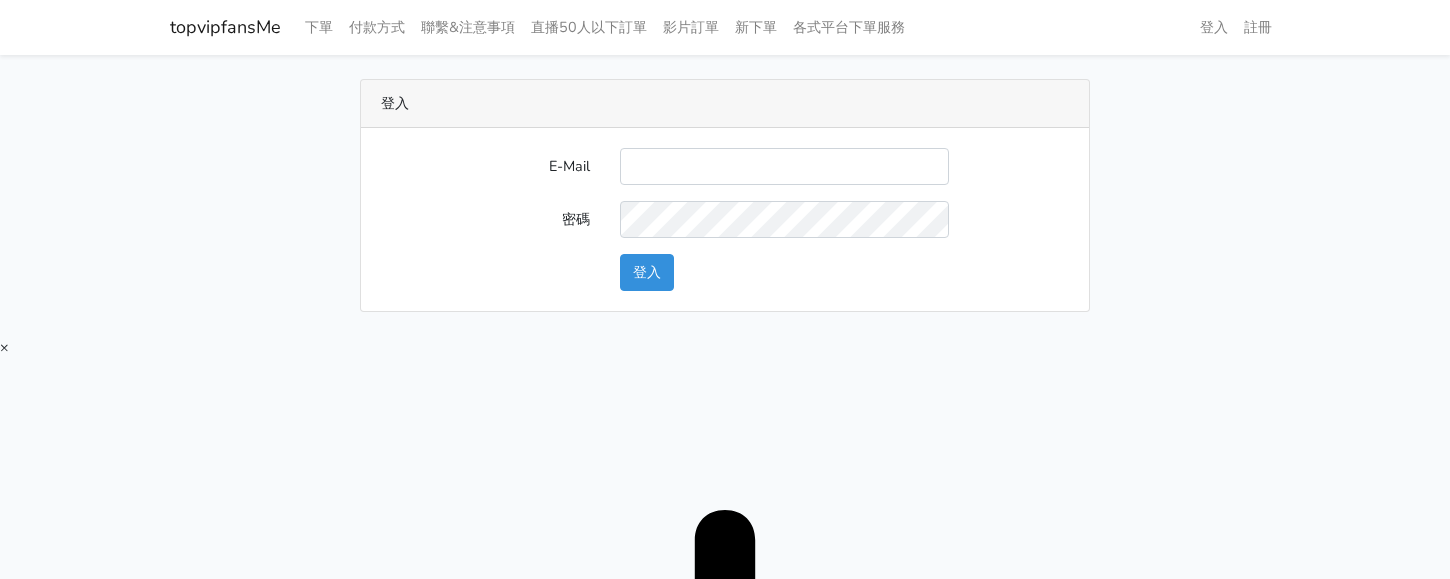 click on "E-Mail
密碼
登入" at bounding box center [725, 219] 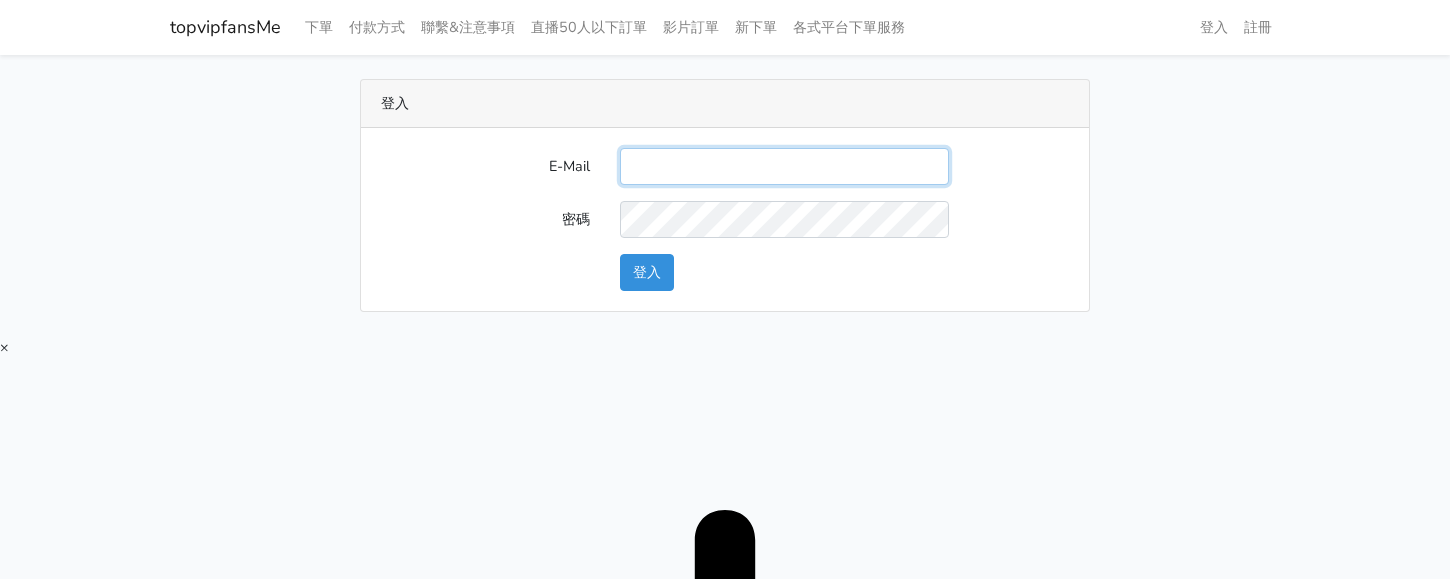 click on "E-Mail" at bounding box center (784, 166) 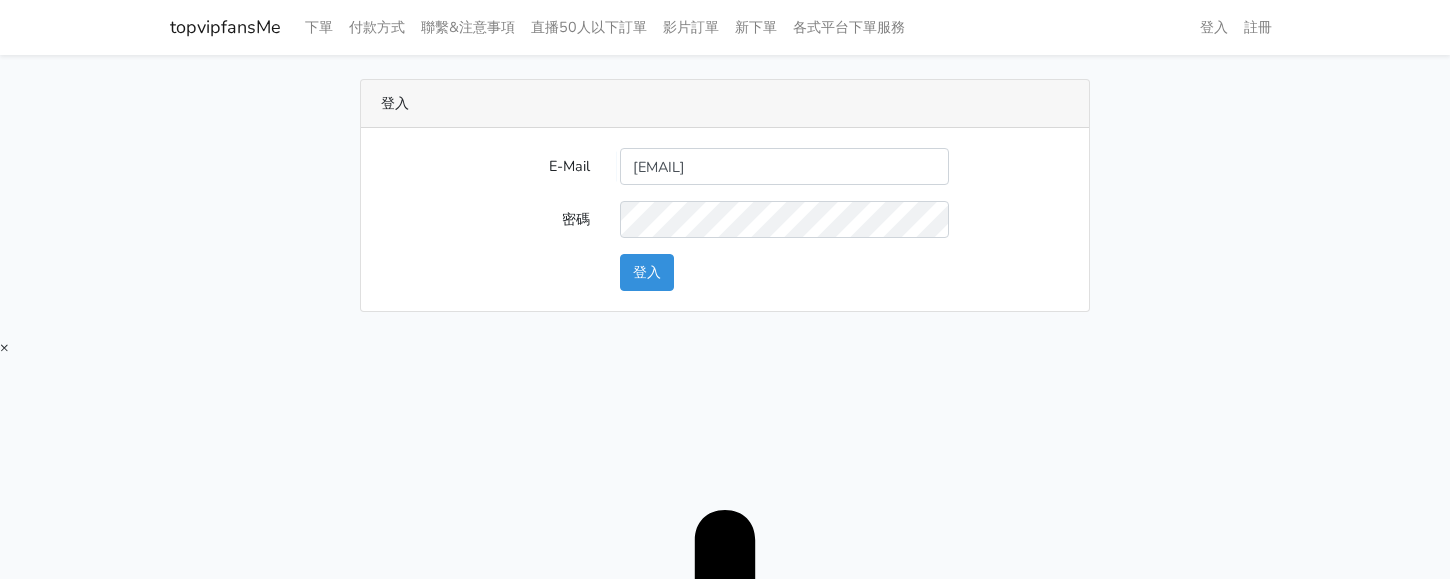 drag, startPoint x: 632, startPoint y: 304, endPoint x: 643, endPoint y: 293, distance: 15.556349 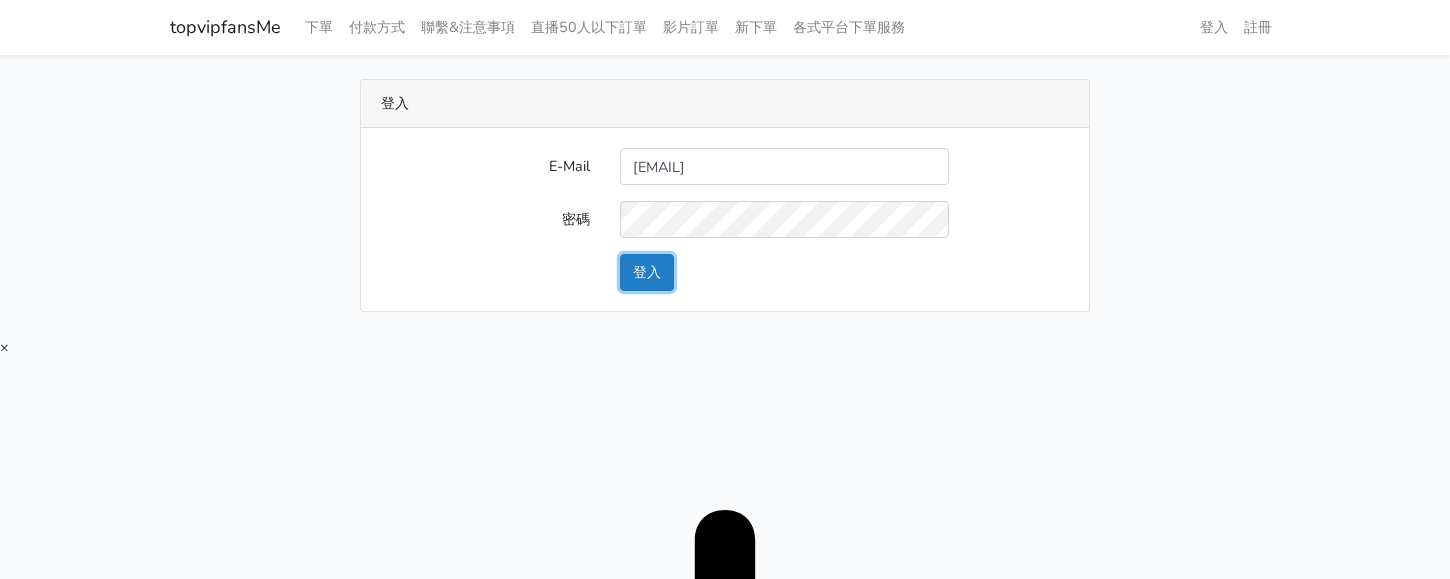 click on "登入" at bounding box center [647, 272] 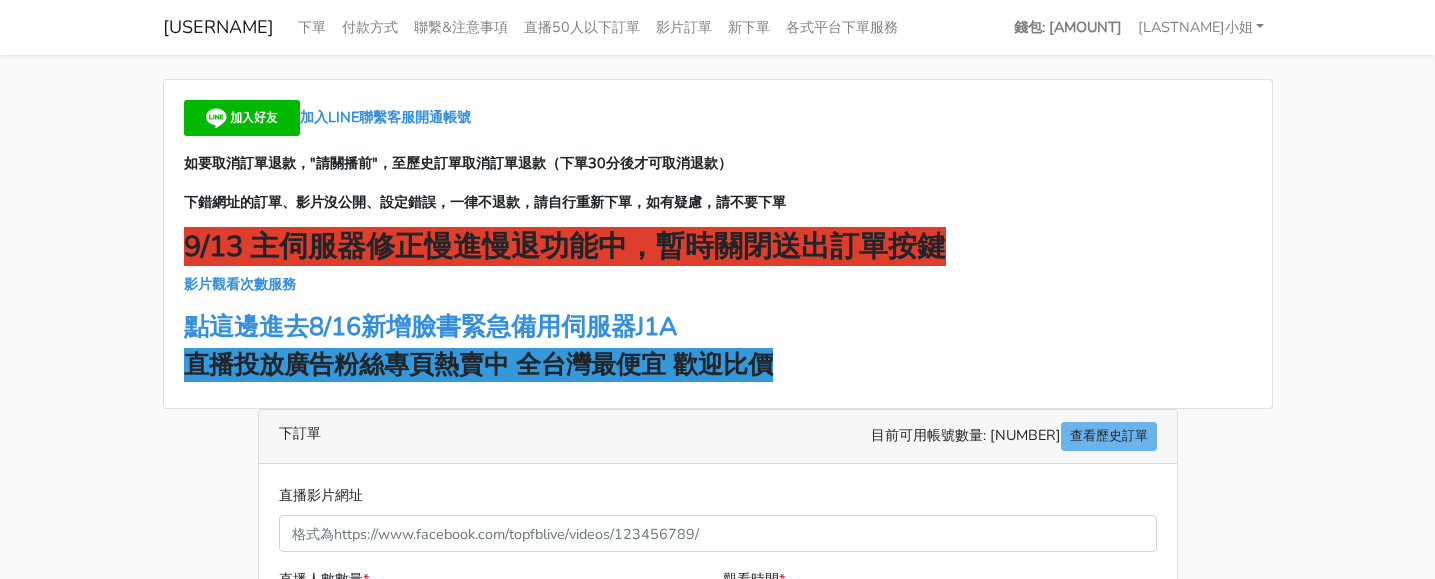 scroll, scrollTop: 0, scrollLeft: 0, axis: both 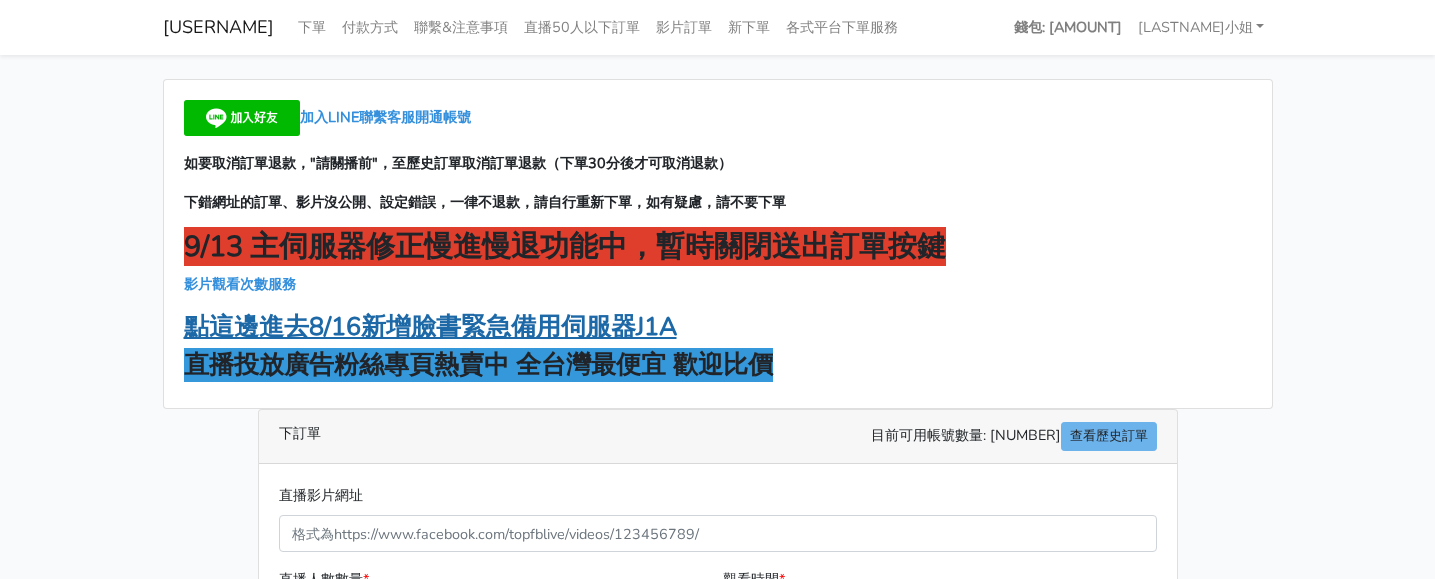 click on "點這邊進去8/16新增臉書緊急備用伺服器J1A" at bounding box center [430, 327] 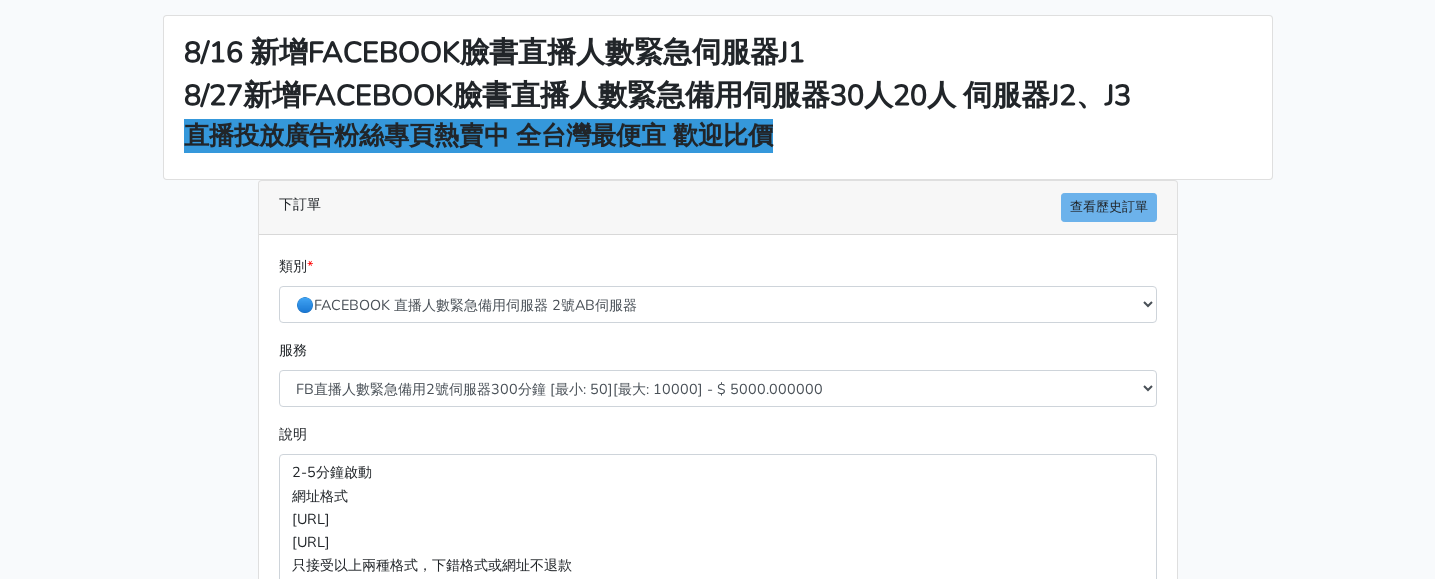 scroll, scrollTop: 100, scrollLeft: 0, axis: vertical 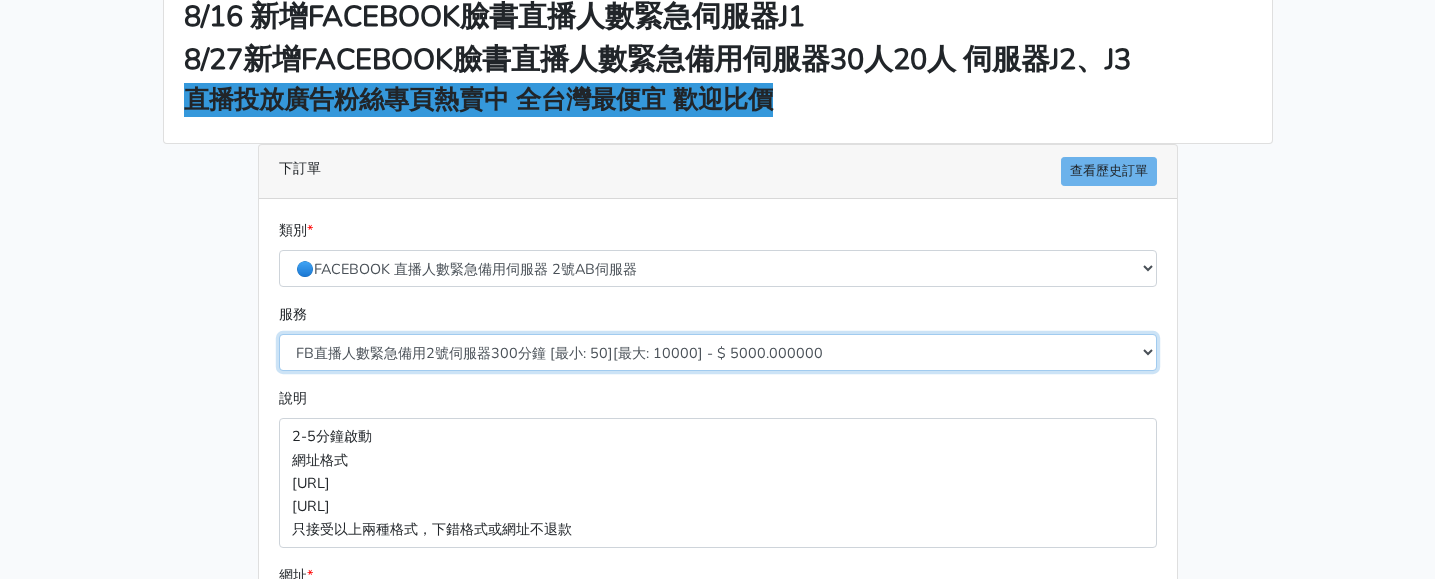 click on "FB直播人數緊急備用2號伺服器300分鐘 [最小: 50][最大: 10000] - $ 5000.000000 FB直播人數緊急備用2號伺服器60分鐘 [最小: 50][最大: 10000] - $ 1000.000000 FB直播人數緊急備用2號伺服器90分鐘 [最小: 50][最大: 10000] - $ 1500.000000 FB直播人數緊急備用2號伺服器120分鐘 [最小: 50][最大: 10000] - $ 2000.000000 FB直播人數緊急備用2號伺服器150分鐘 [最小: 50][最大: 10000] - $ 2500.000000 FB直播人數緊急備用2號伺服器180分鐘 [最小: 50][最大: 10000] - $ 3000.000000 FB直播人數緊急備用2號伺服器240分鐘 [最小: 50][最大: 10000] - $ 4000.000000 FB直播人數緊急備用2號伺服器360分鐘  [最小: 50][最大: 10000] - $ 6000.000000" at bounding box center (718, 352) 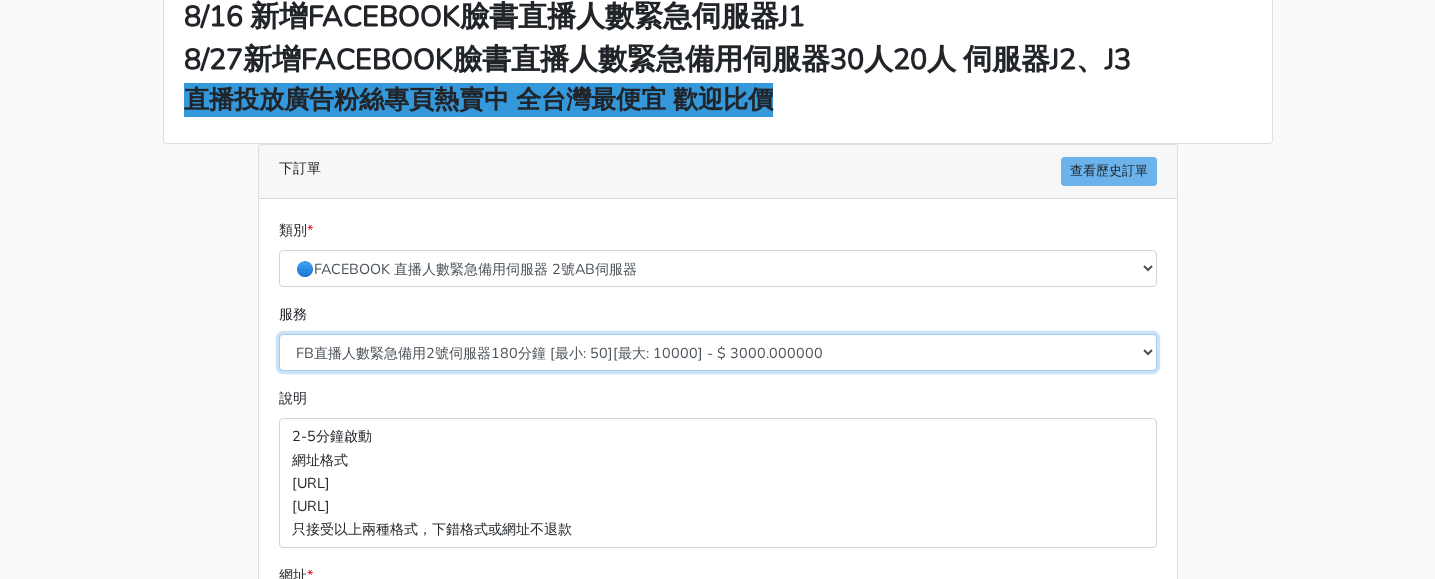 click on "FB直播人數緊急備用2號伺服器300分鐘 [最小: 50][最大: 10000] - $ 5000.000000 FB直播人數緊急備用2號伺服器60分鐘 [最小: 50][最大: 10000] - $ 1000.000000 FB直播人數緊急備用2號伺服器90分鐘 [最小: 50][最大: 10000] - $ 1500.000000 FB直播人數緊急備用2號伺服器120分鐘 [最小: 50][最大: 10000] - $ 2000.000000 FB直播人數緊急備用2號伺服器150分鐘 [最小: 50][最大: 10000] - $ 2500.000000 FB直播人數緊急備用2號伺服器180分鐘 [最小: 50][最大: 10000] - $ 3000.000000 FB直播人數緊急備用2號伺服器240分鐘 [最小: 50][最大: 10000] - $ 4000.000000 FB直播人數緊急備用2號伺服器360分鐘  [最小: 50][最大: 10000] - $ 6000.000000" at bounding box center [718, 352] 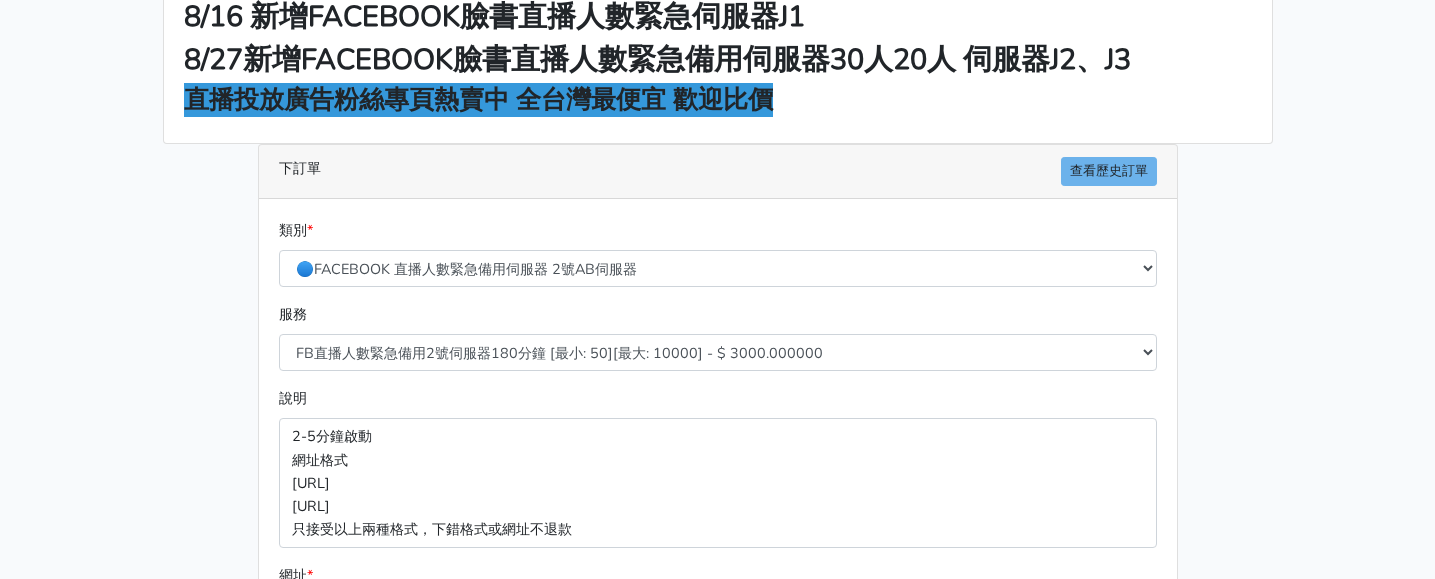 click on "8/16 新增FACEBOOK臉書直播人數緊急伺服器J1
8/27新增FACEBOOK臉書直播人數緊急備用伺服器30人20人 伺服器J2、J3
直播投放廣告粉絲專頁熱賣中 全台灣最便宜 歡迎比價
下訂單
查看歷史訂單
類別 *
🔵FACEBOOK 網軍專用貼文留言 安全保密  服務" at bounding box center [717, 444] 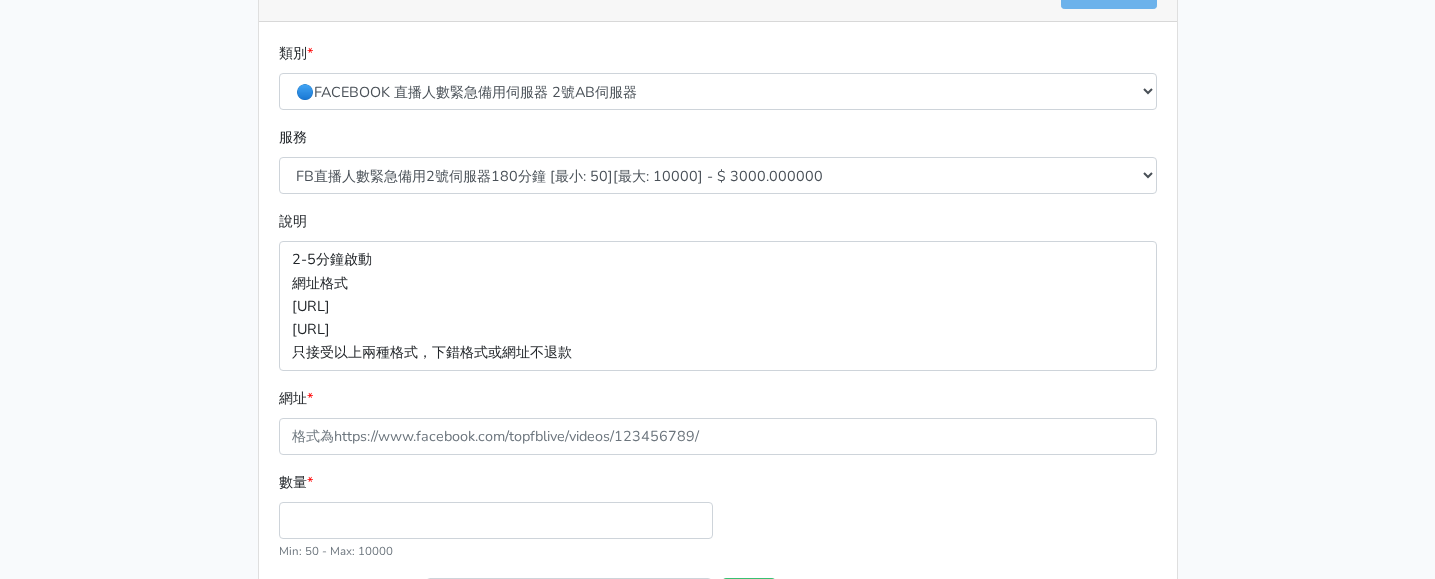scroll, scrollTop: 300, scrollLeft: 0, axis: vertical 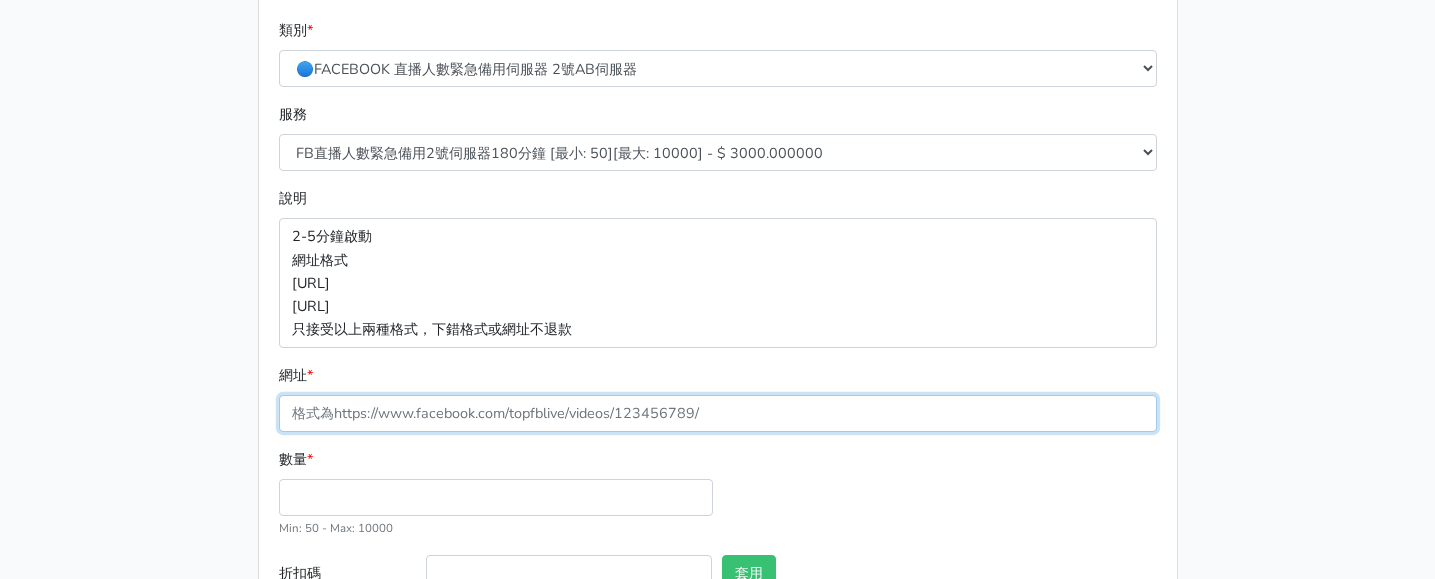 drag, startPoint x: 449, startPoint y: 425, endPoint x: 404, endPoint y: 426, distance: 45.01111 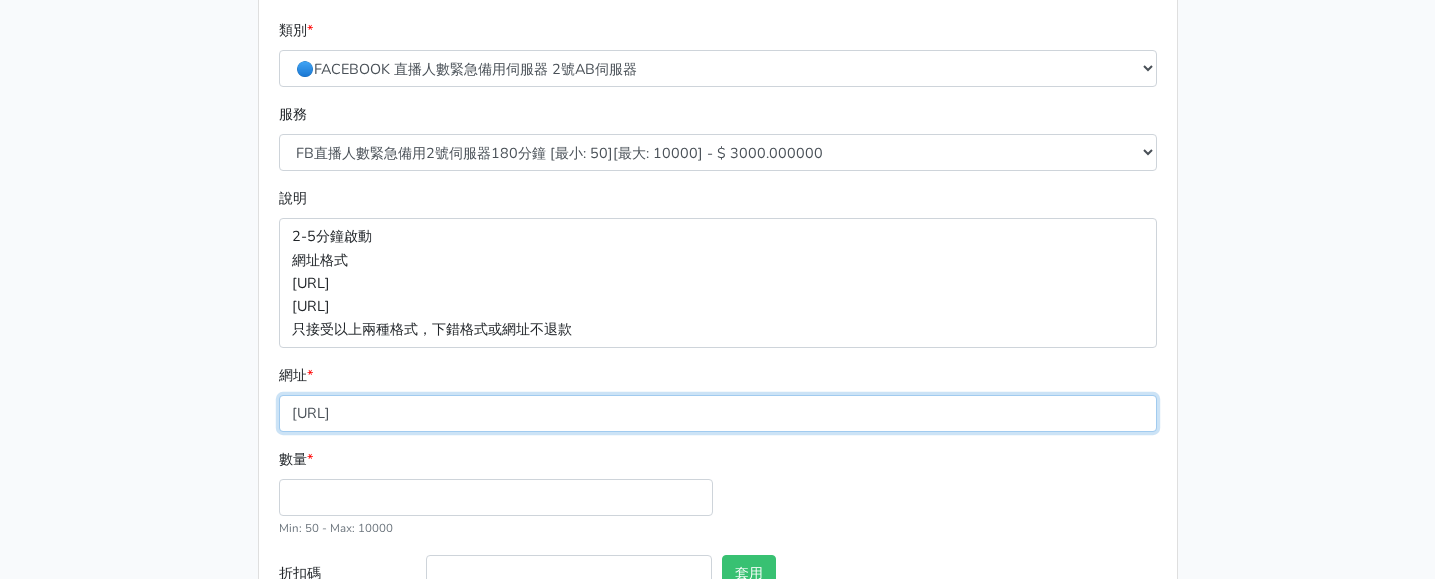 type on "[URL]" 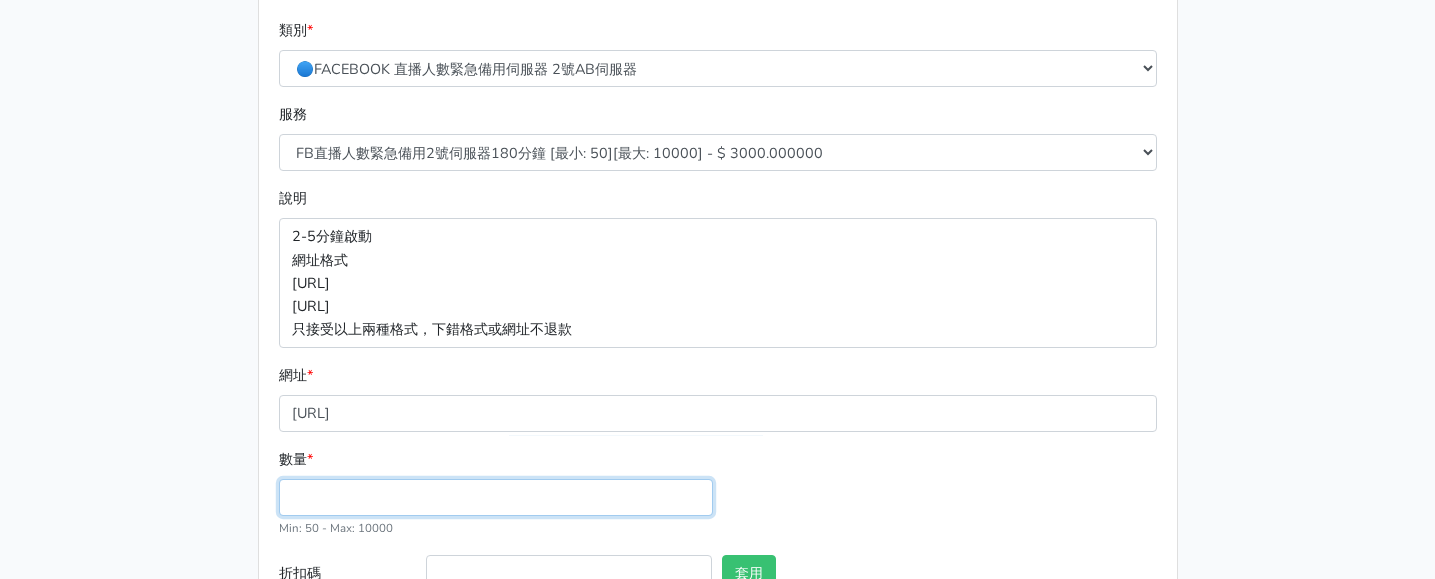 drag, startPoint x: 366, startPoint y: 495, endPoint x: 364, endPoint y: 485, distance: 10.198039 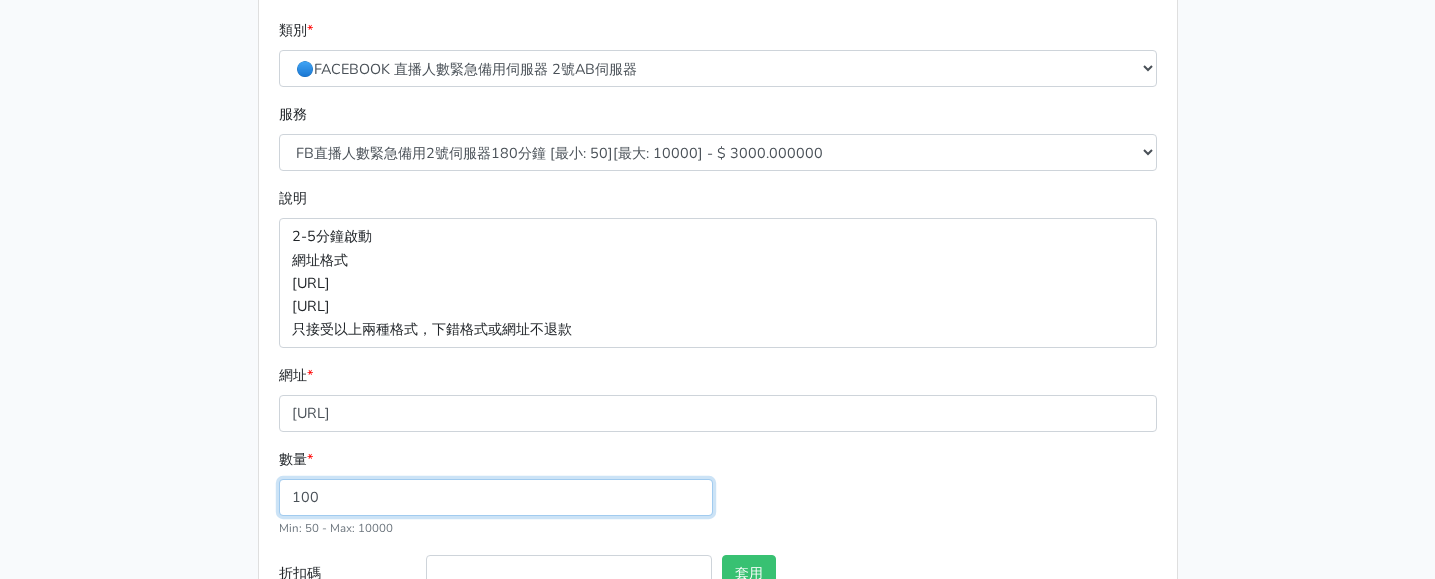 type on "100" 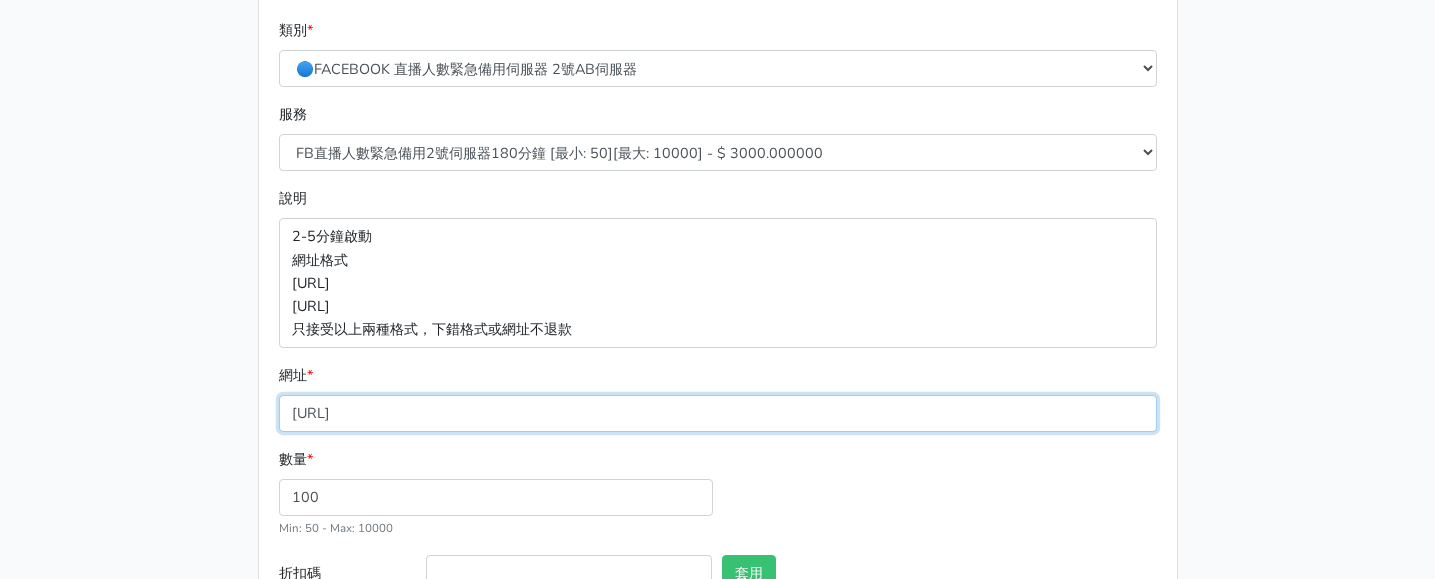 click on "[URL]" at bounding box center (718, 413) 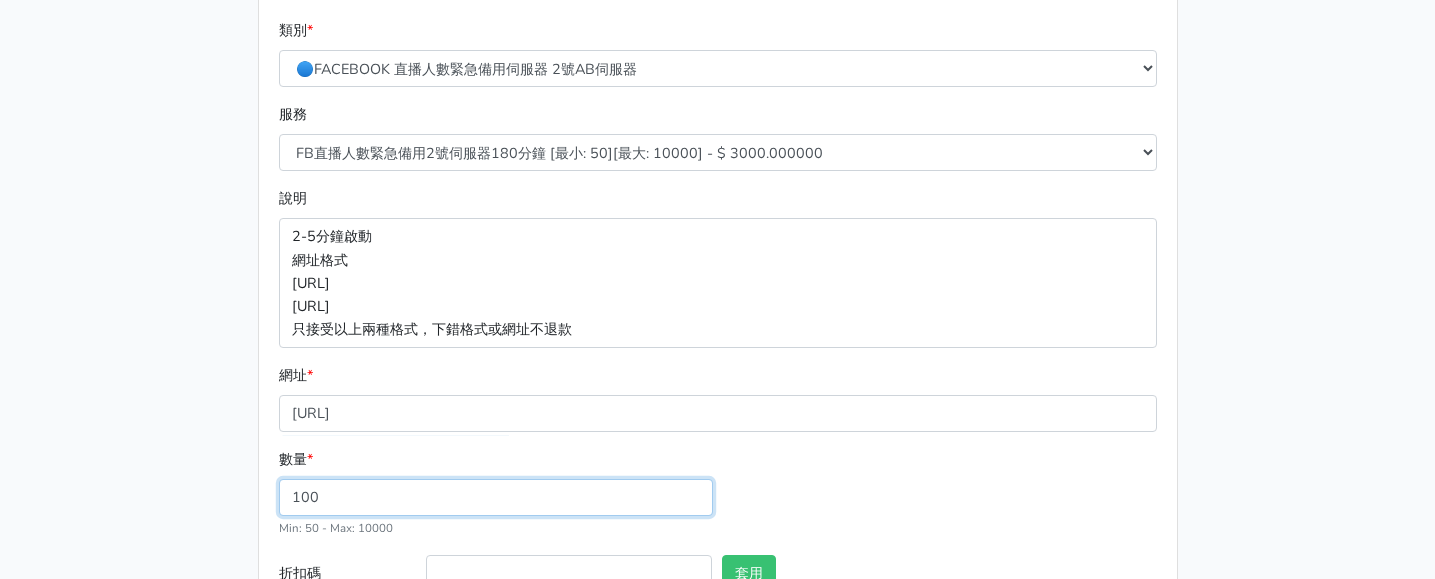 click on "數量 *
100
Min: 50 - Max: 10000" at bounding box center [718, 501] 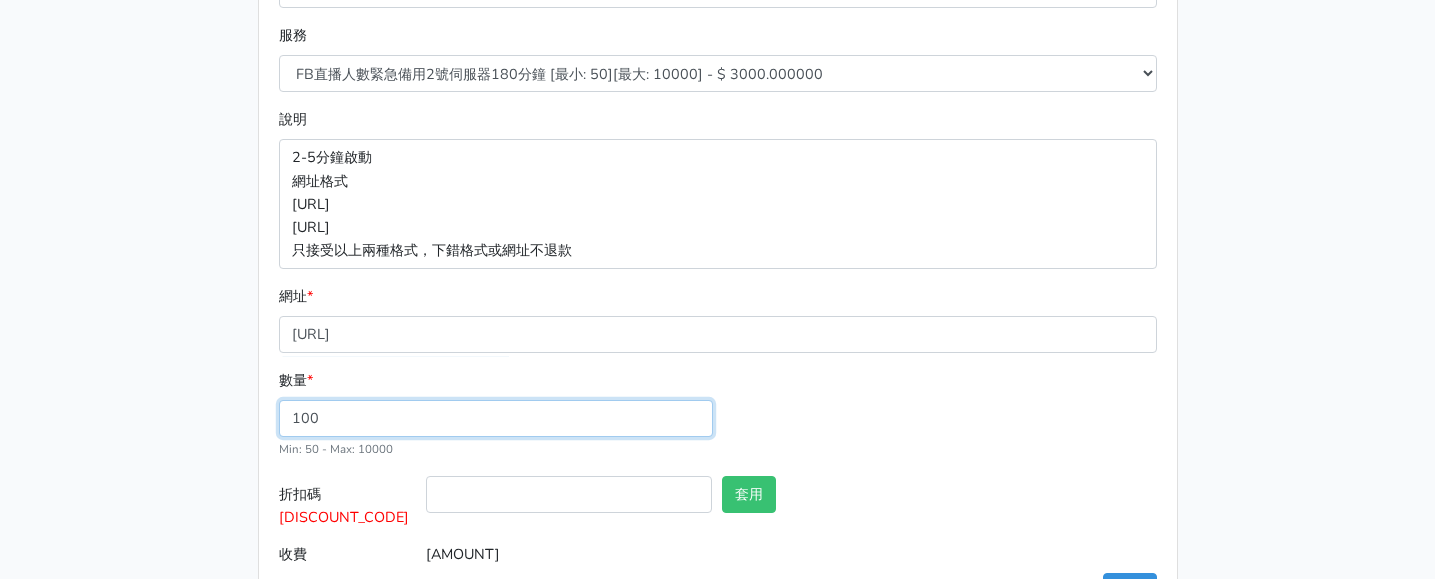 scroll, scrollTop: 440, scrollLeft: 0, axis: vertical 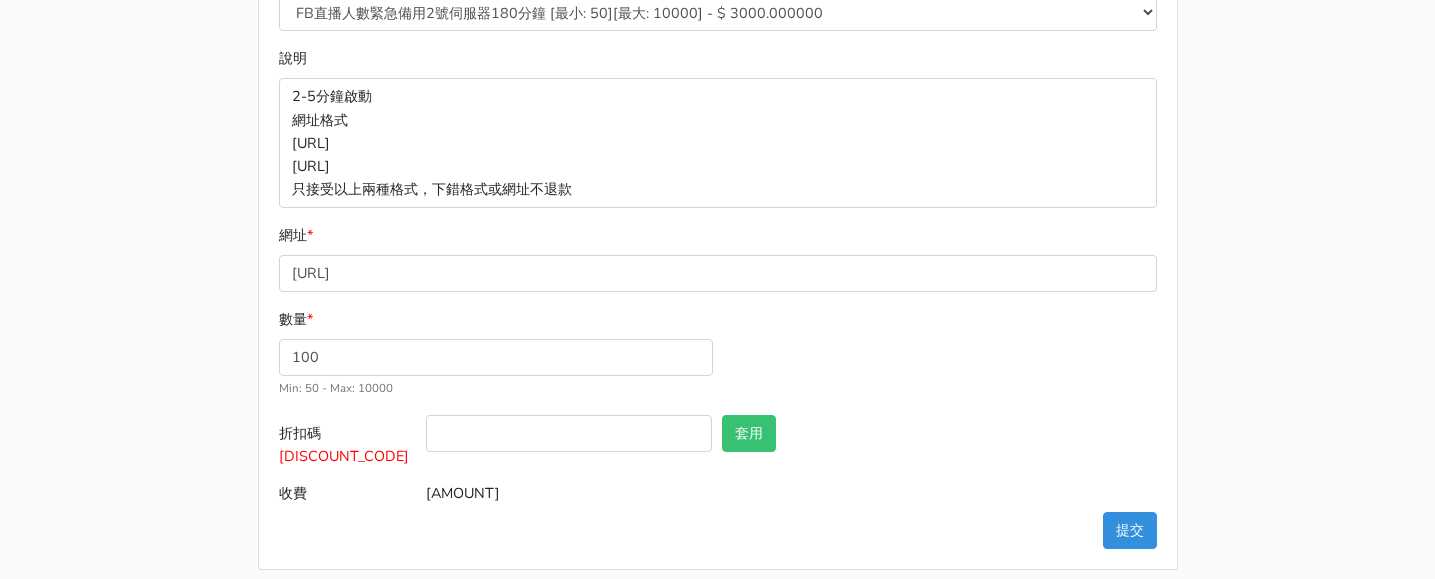 click on "[DISCOUNT_CODE]" at bounding box center [344, 456] 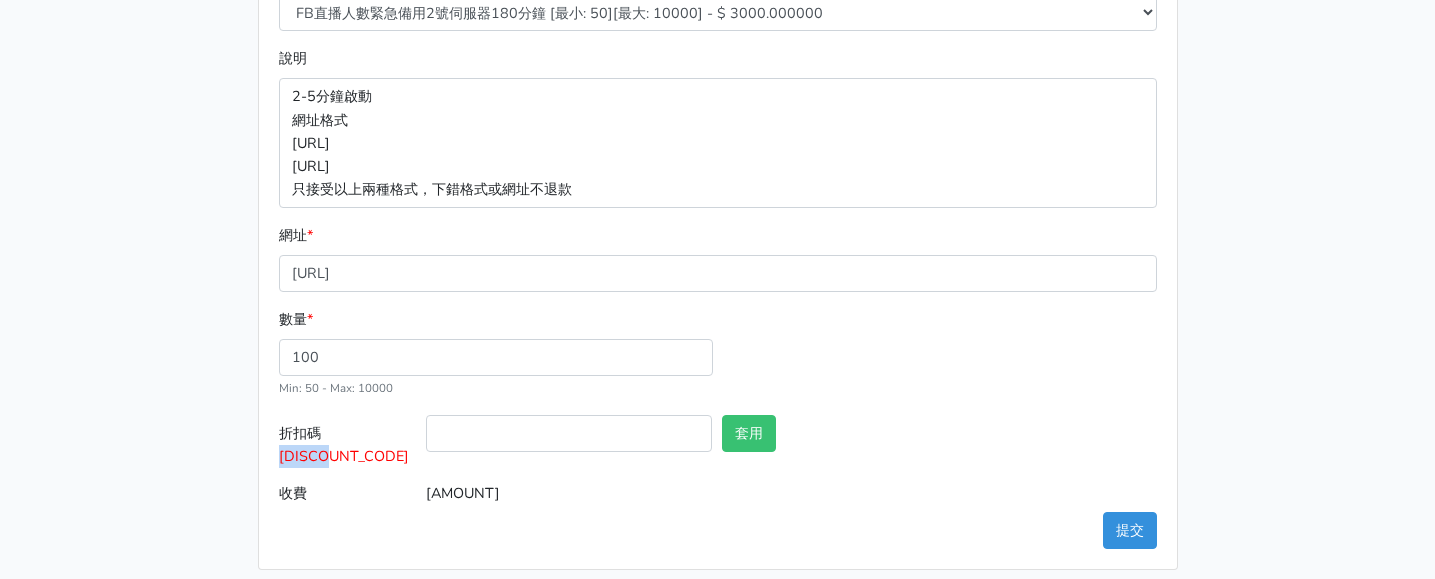 click on "[DISCOUNT_CODE]" at bounding box center (344, 456) 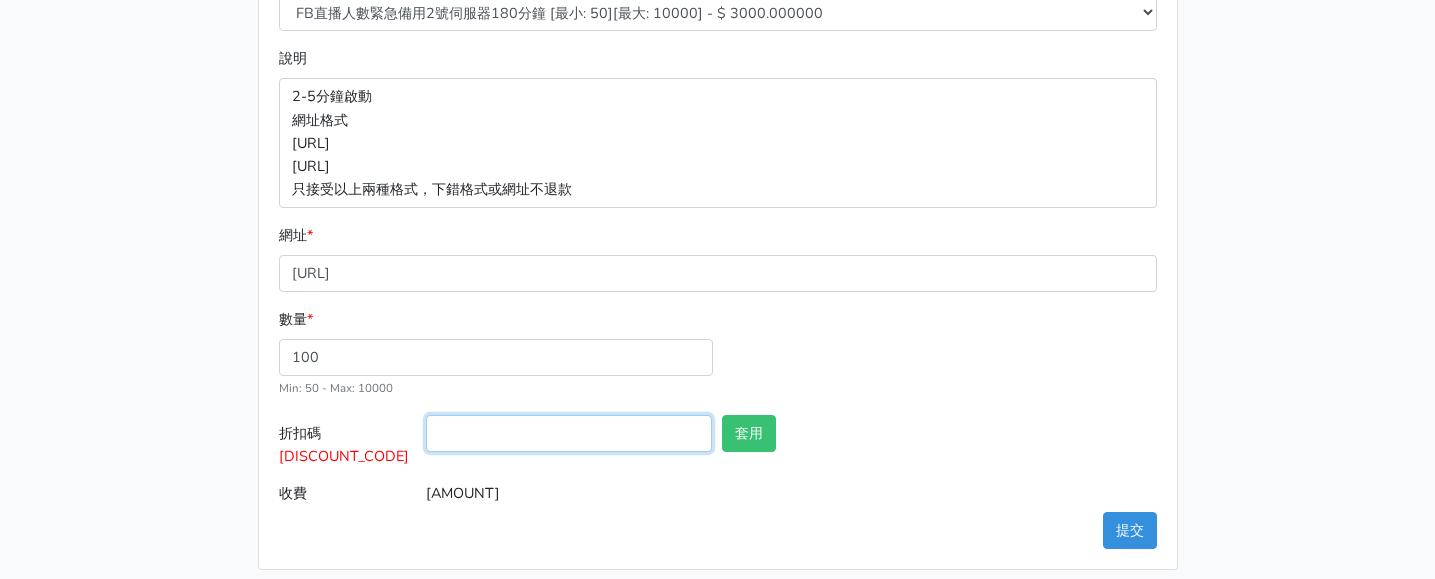 click on "折扣碼 TOP999" at bounding box center [569, 433] 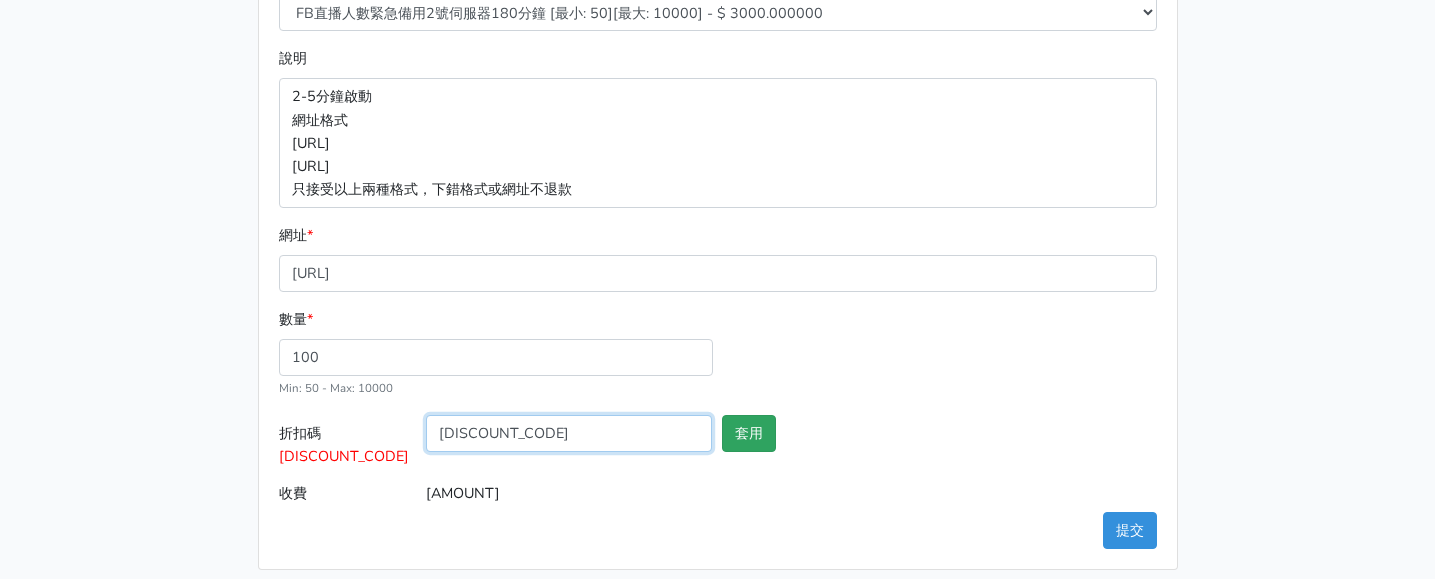 type on "[DISCOUNT_CODE]" 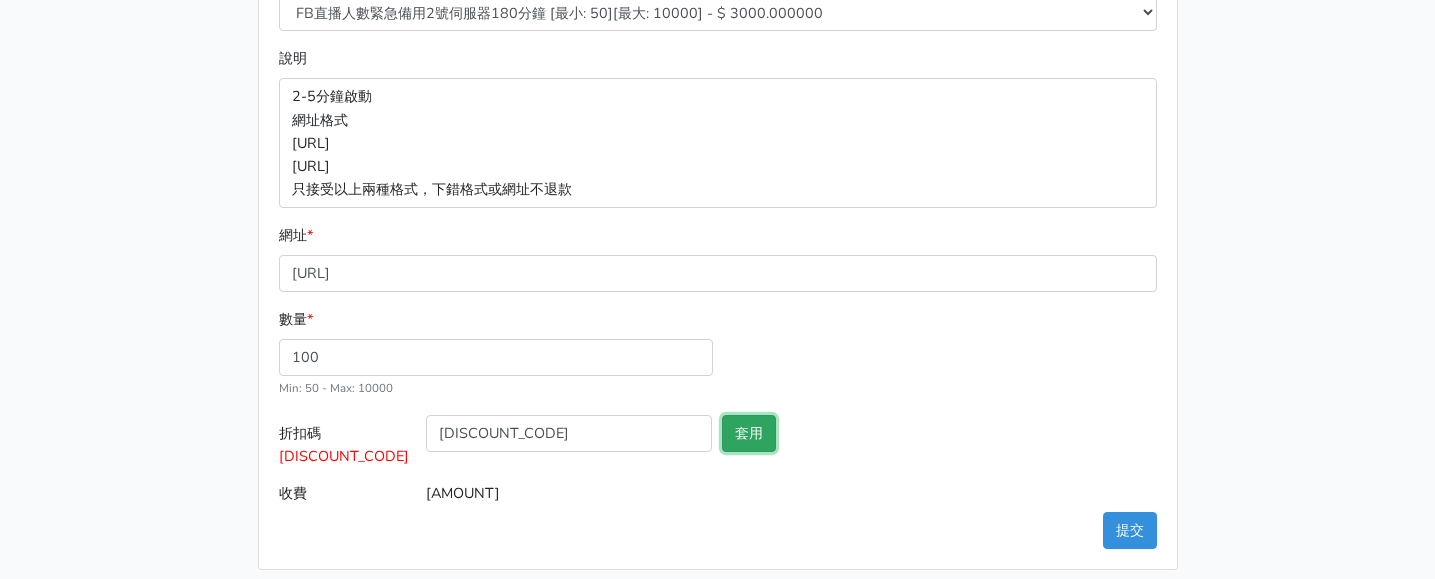 click on "套用" at bounding box center (749, 433) 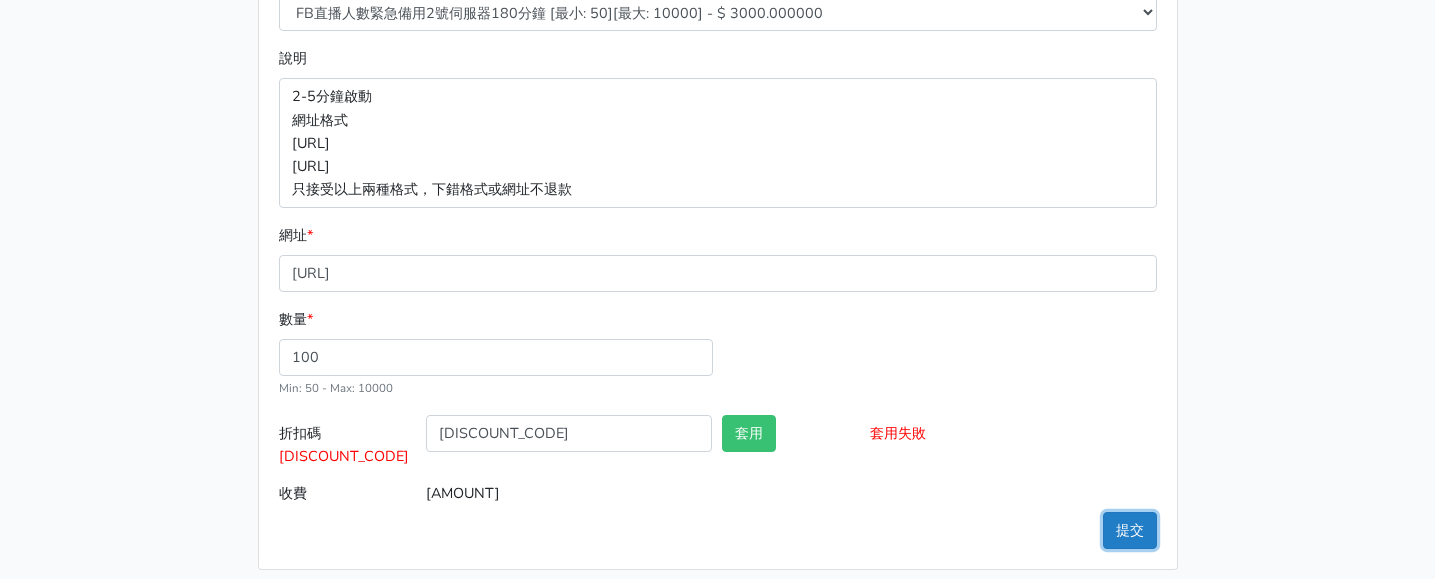 click on "提交" at bounding box center [1130, 530] 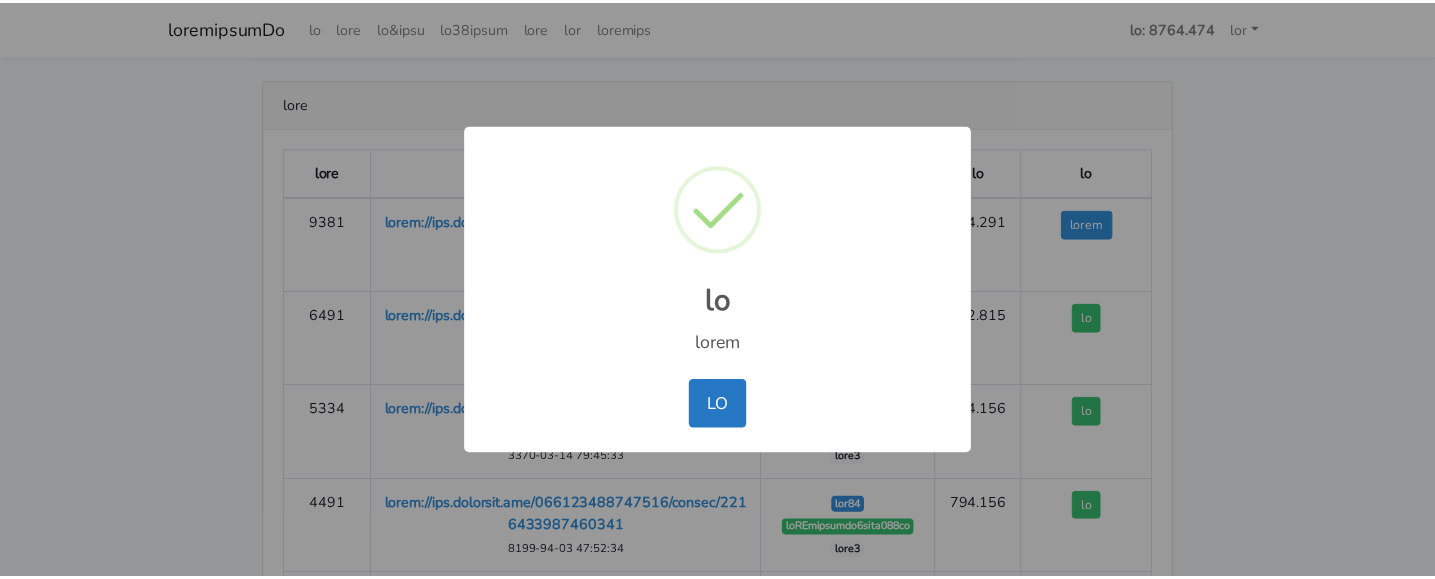scroll, scrollTop: 0, scrollLeft: 0, axis: both 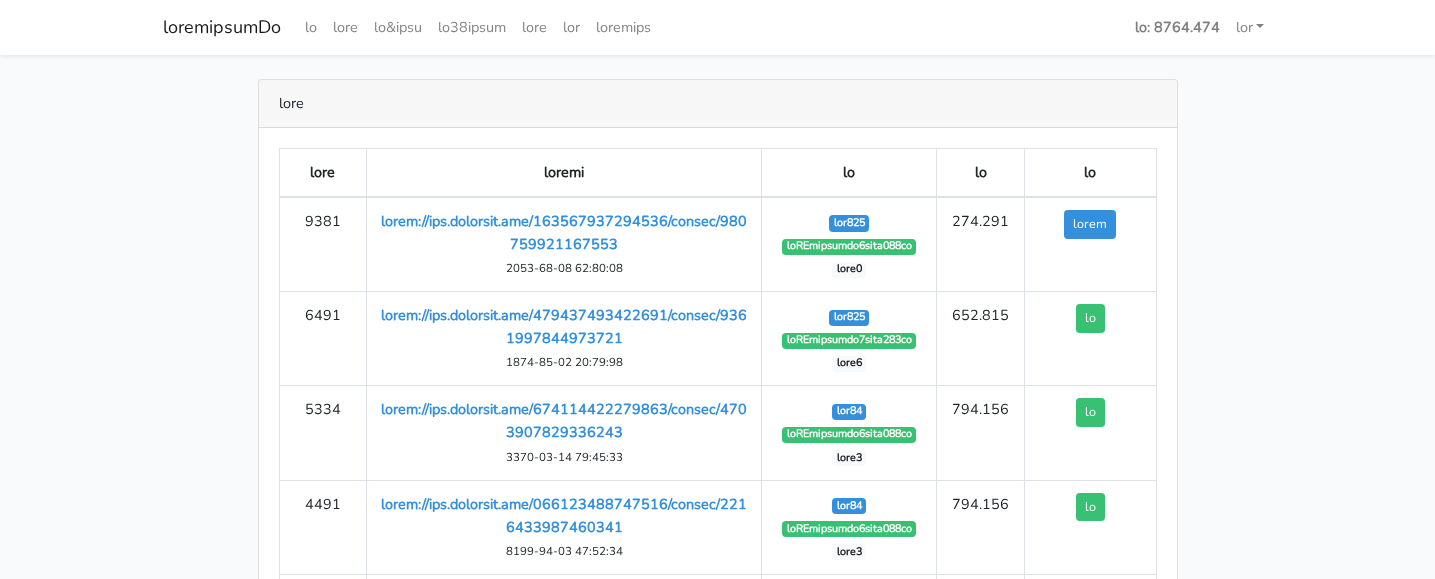 drag, startPoint x: 1284, startPoint y: 207, endPoint x: 1268, endPoint y: 196, distance: 19.416489 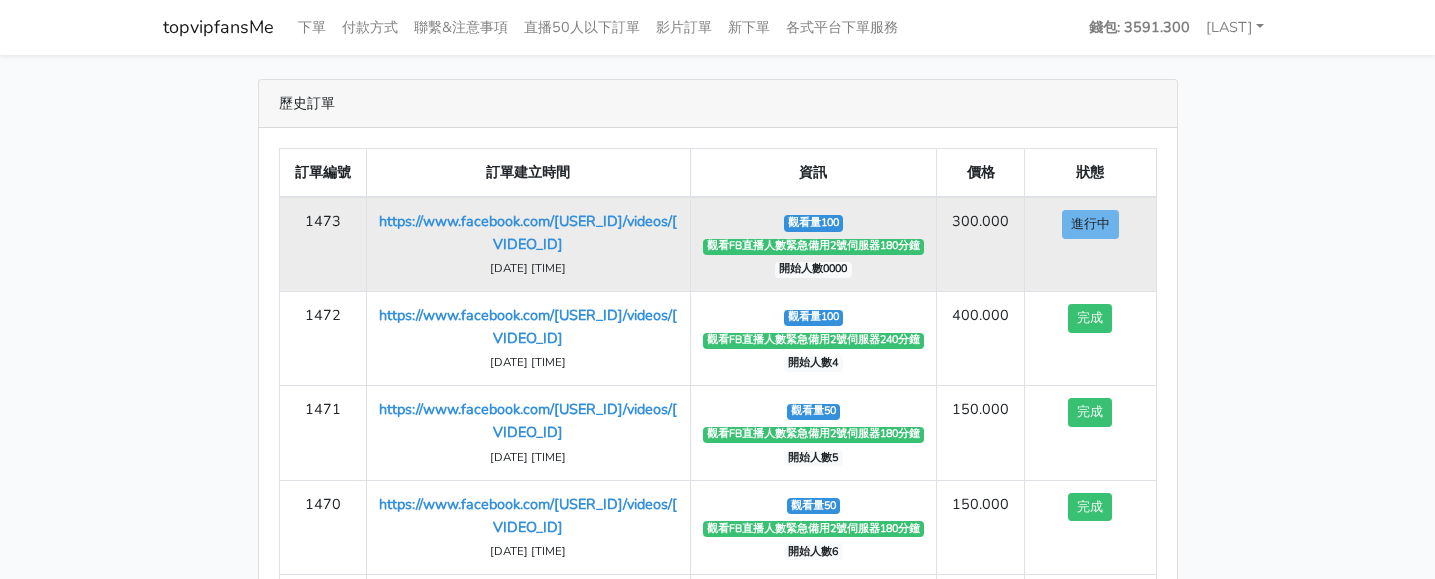 scroll, scrollTop: 0, scrollLeft: 0, axis: both 